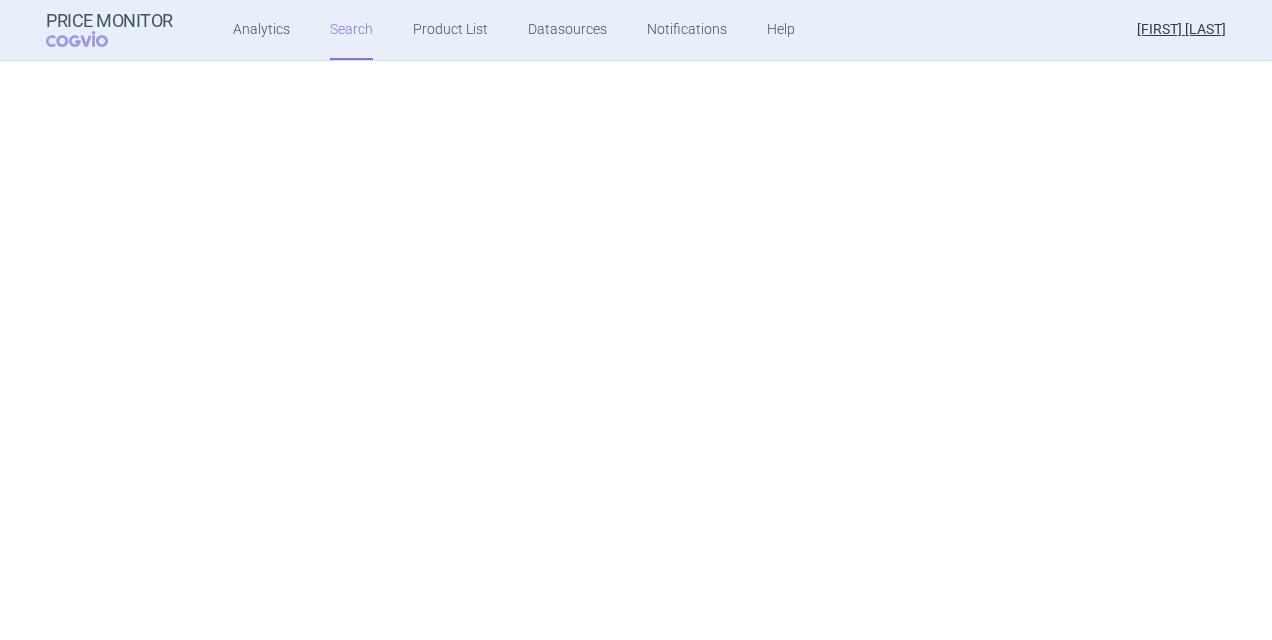 scroll, scrollTop: 0, scrollLeft: 0, axis: both 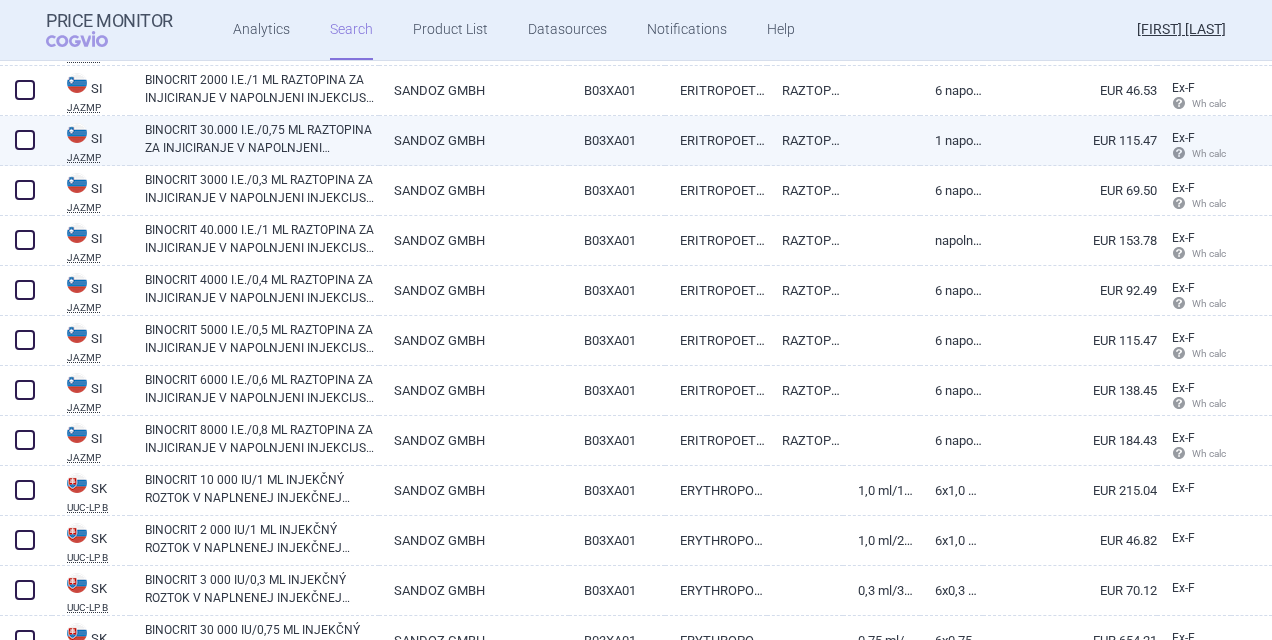 click on "ERITROPOETIN" at bounding box center (716, 140) 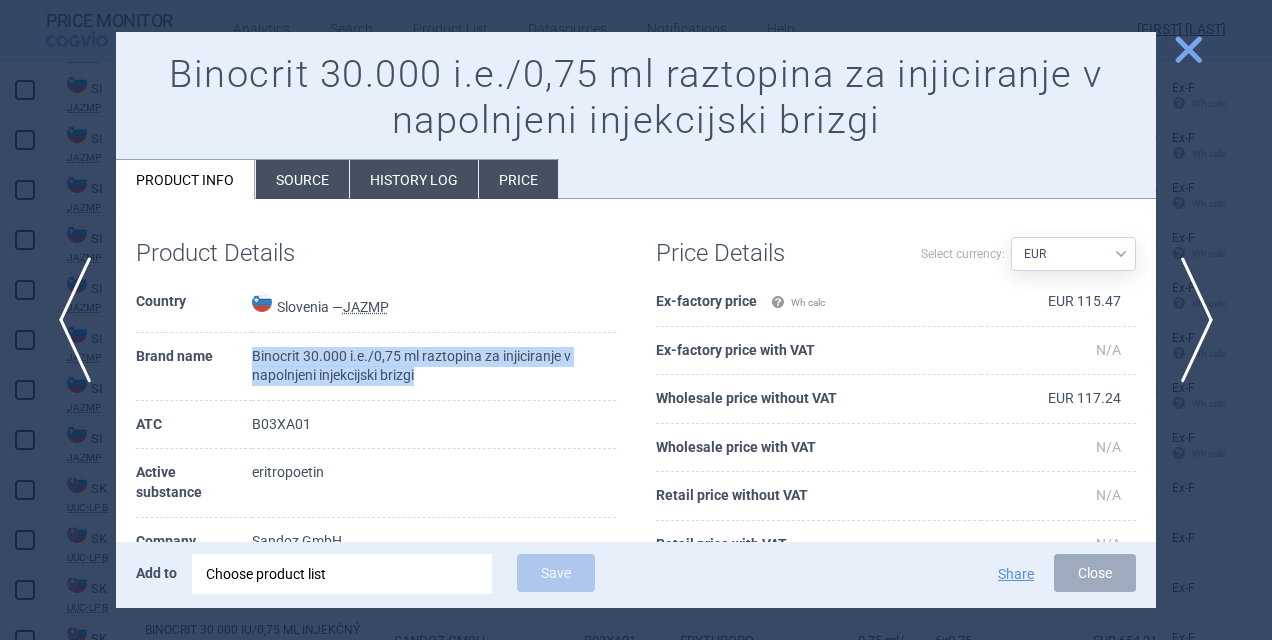 drag, startPoint x: 252, startPoint y: 350, endPoint x: 428, endPoint y: 376, distance: 177.9101 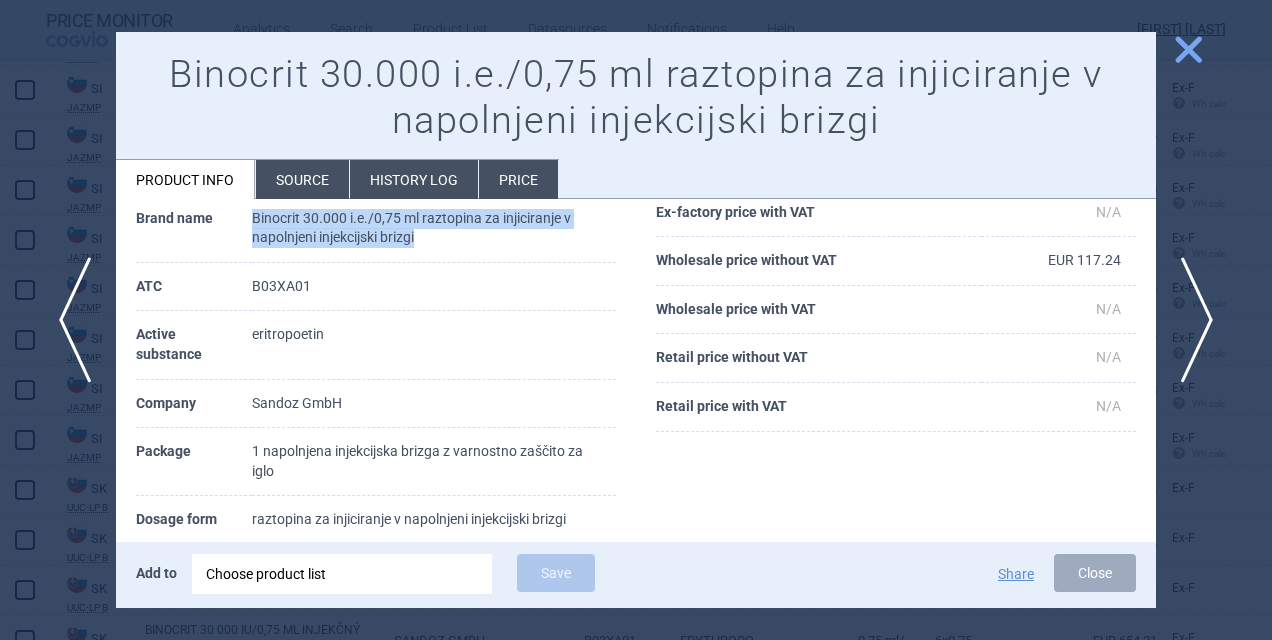 scroll, scrollTop: 140, scrollLeft: 0, axis: vertical 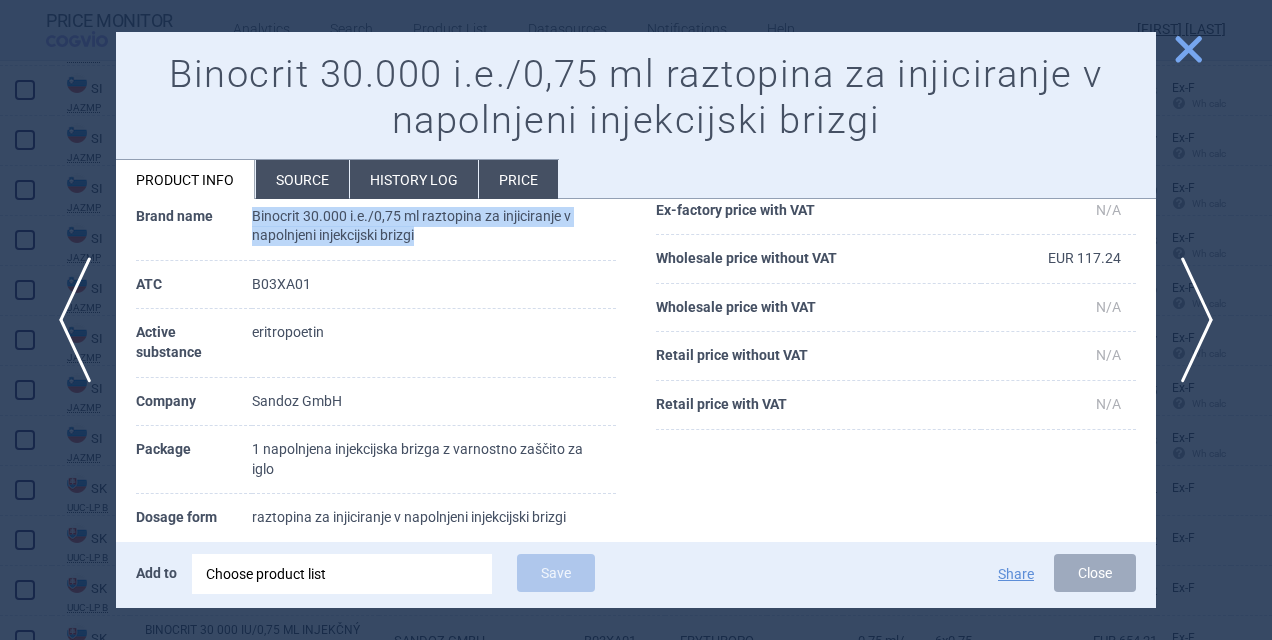 click on "close" at bounding box center (1188, 49) 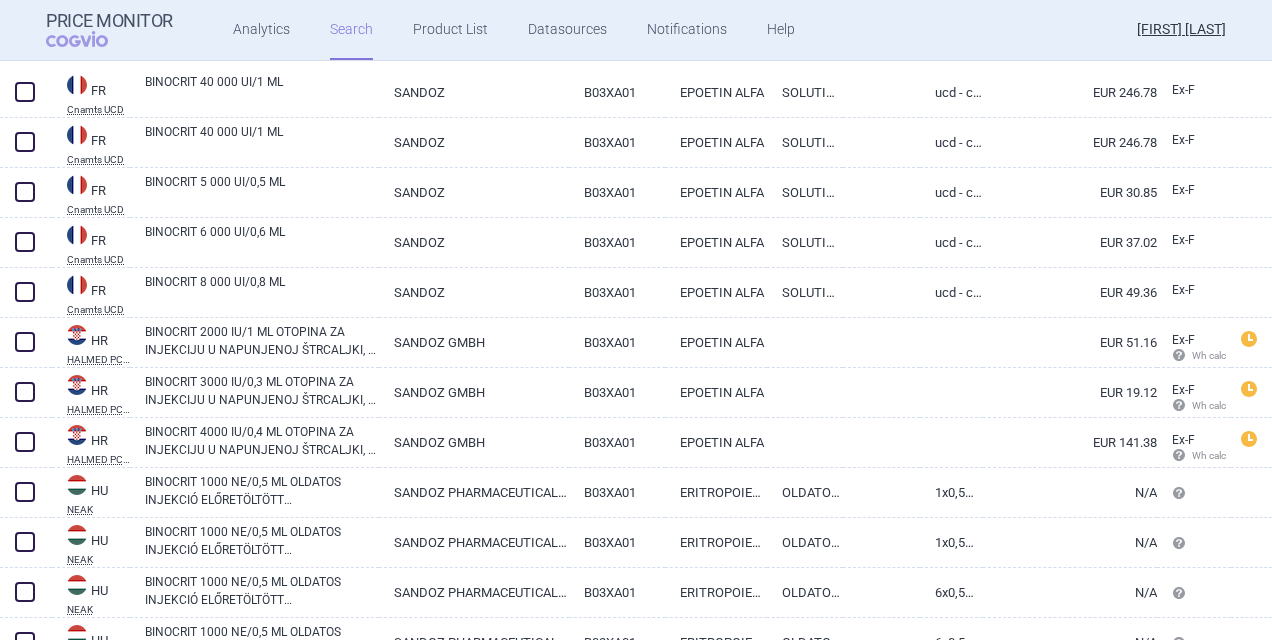 scroll, scrollTop: 10690, scrollLeft: 0, axis: vertical 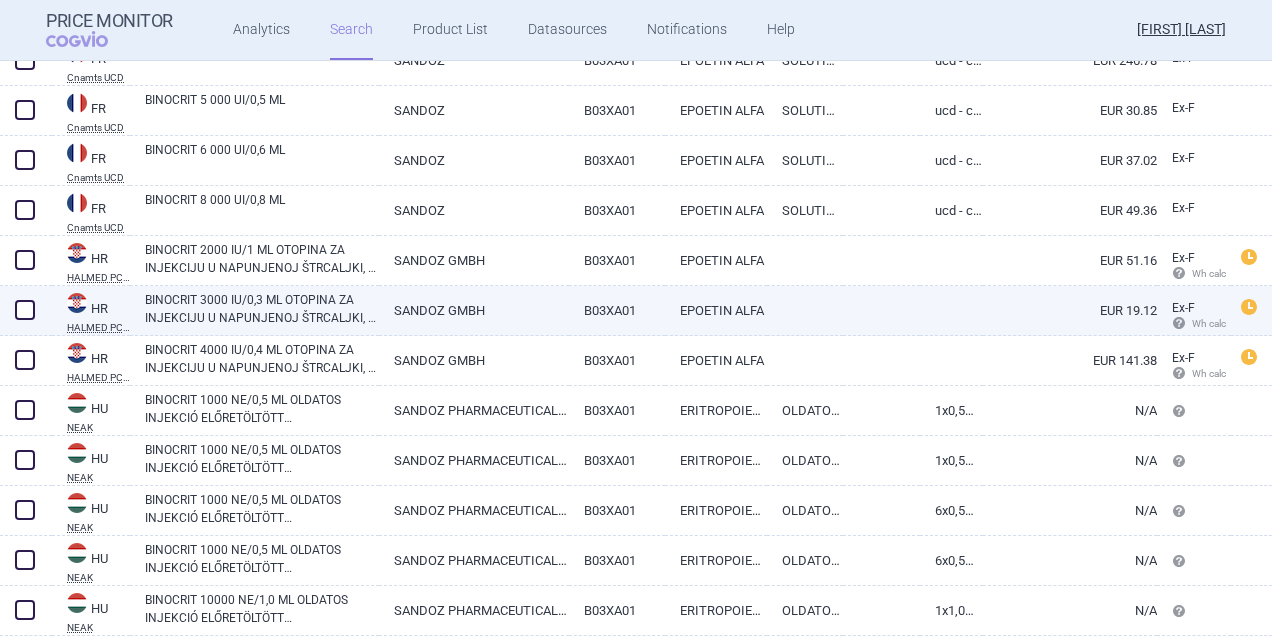 click at bounding box center (952, 304) 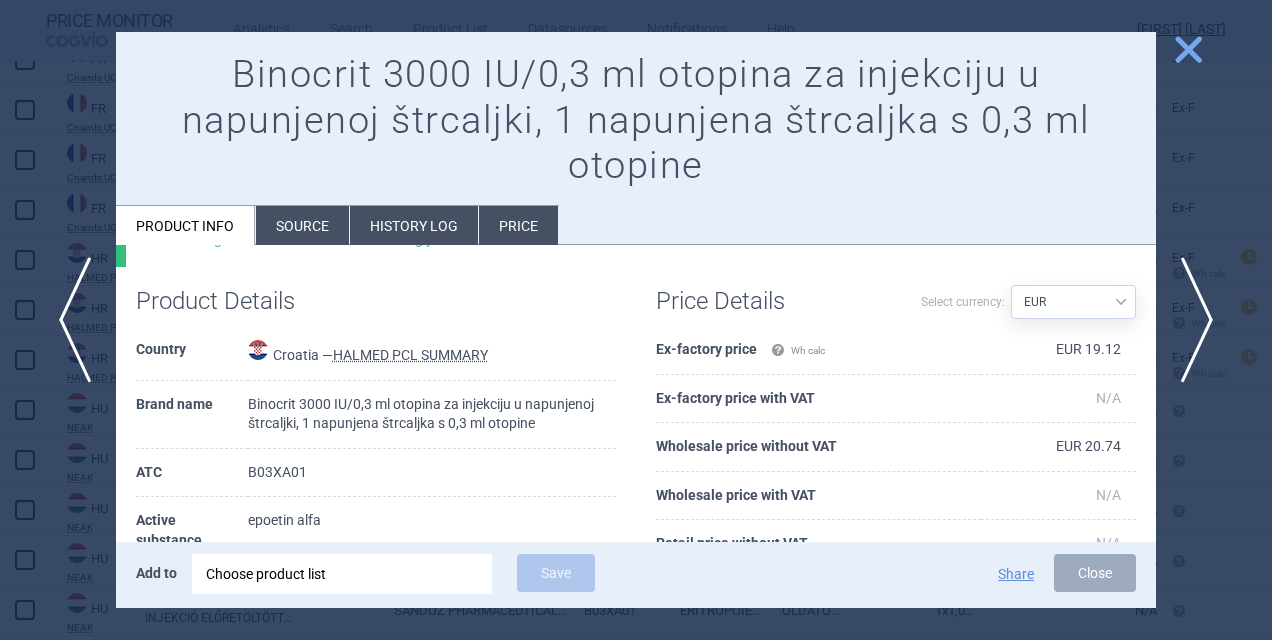 scroll, scrollTop: 48, scrollLeft: 0, axis: vertical 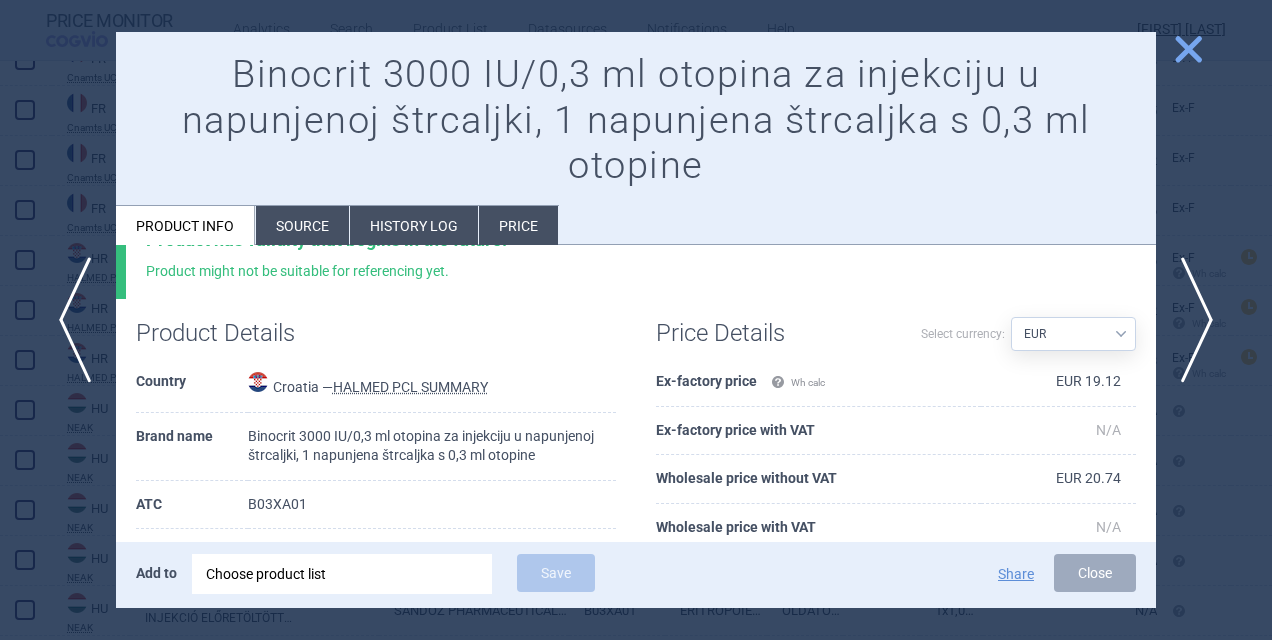 click on "close" at bounding box center (1188, 49) 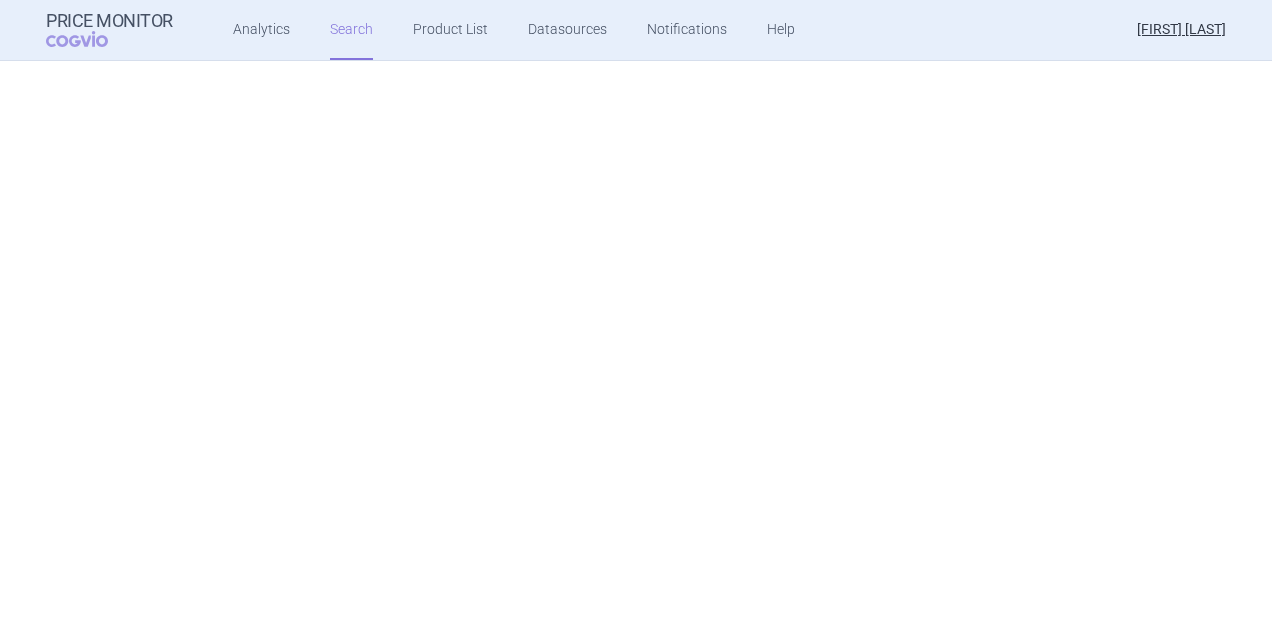 scroll, scrollTop: 0, scrollLeft: 0, axis: both 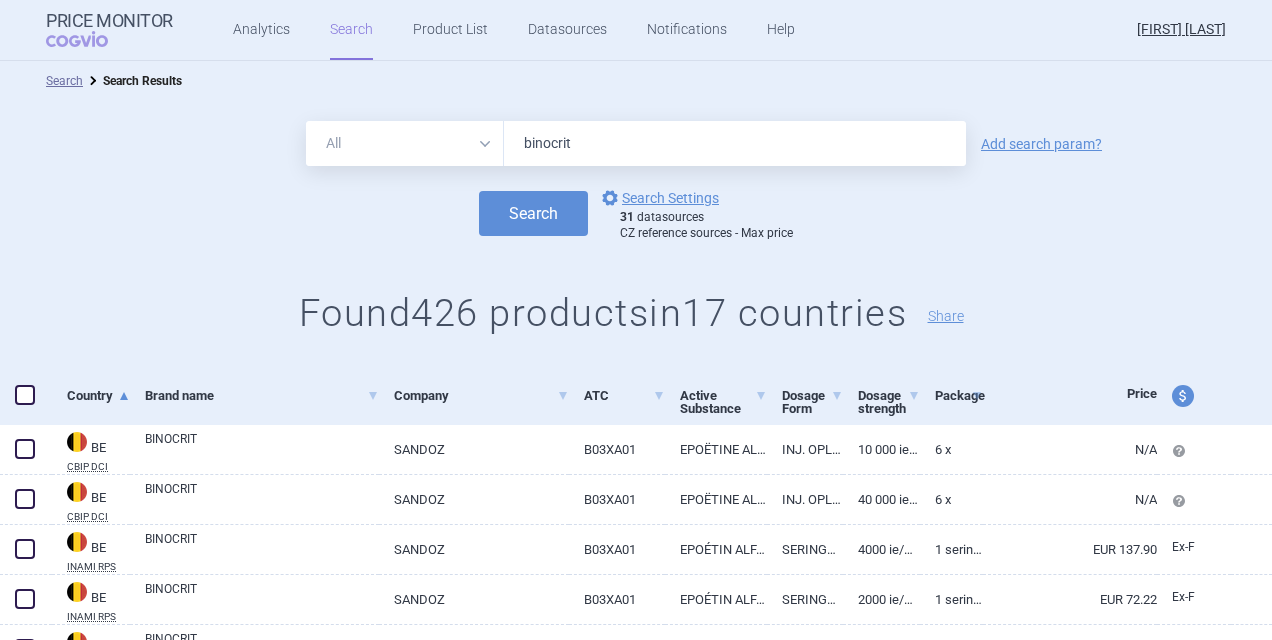 drag, startPoint x: 590, startPoint y: 138, endPoint x: 456, endPoint y: 148, distance: 134.37262 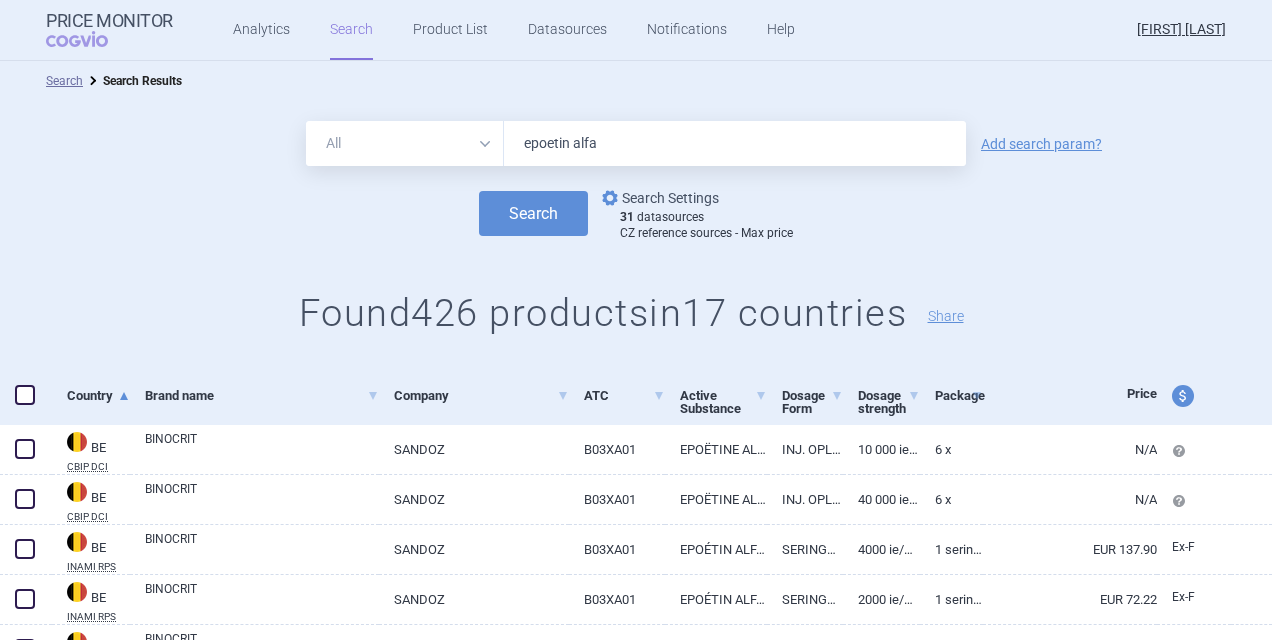 click on "options Search Settings" at bounding box center (658, 198) 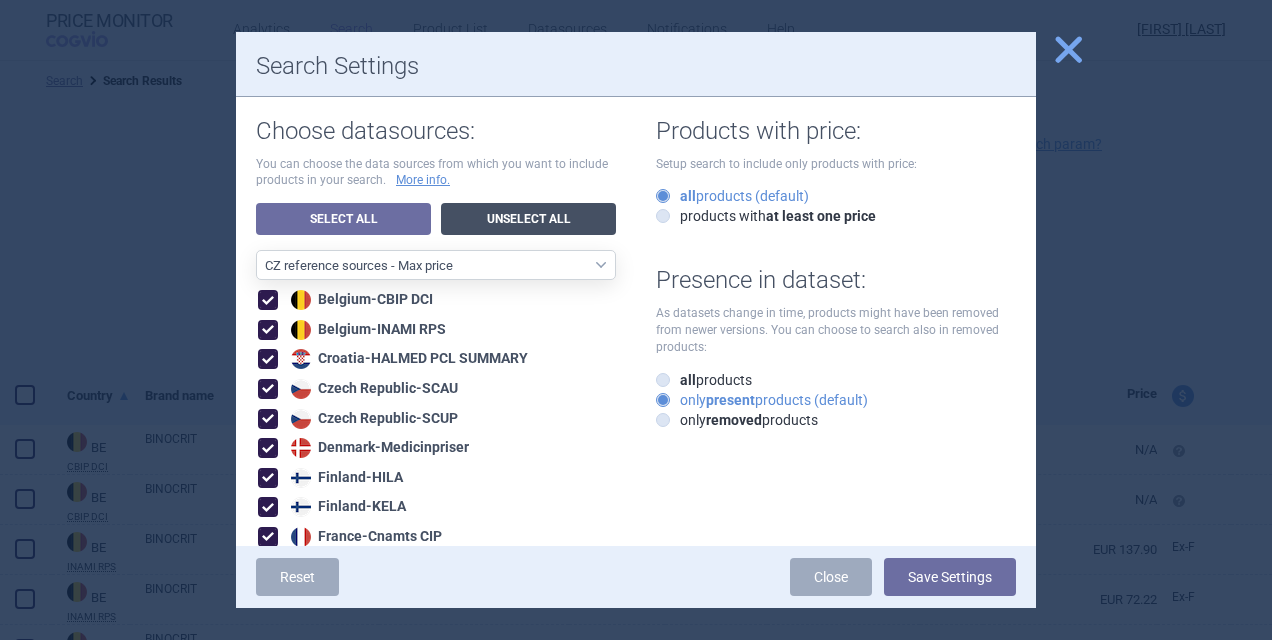 click on "Unselect All" at bounding box center [528, 219] 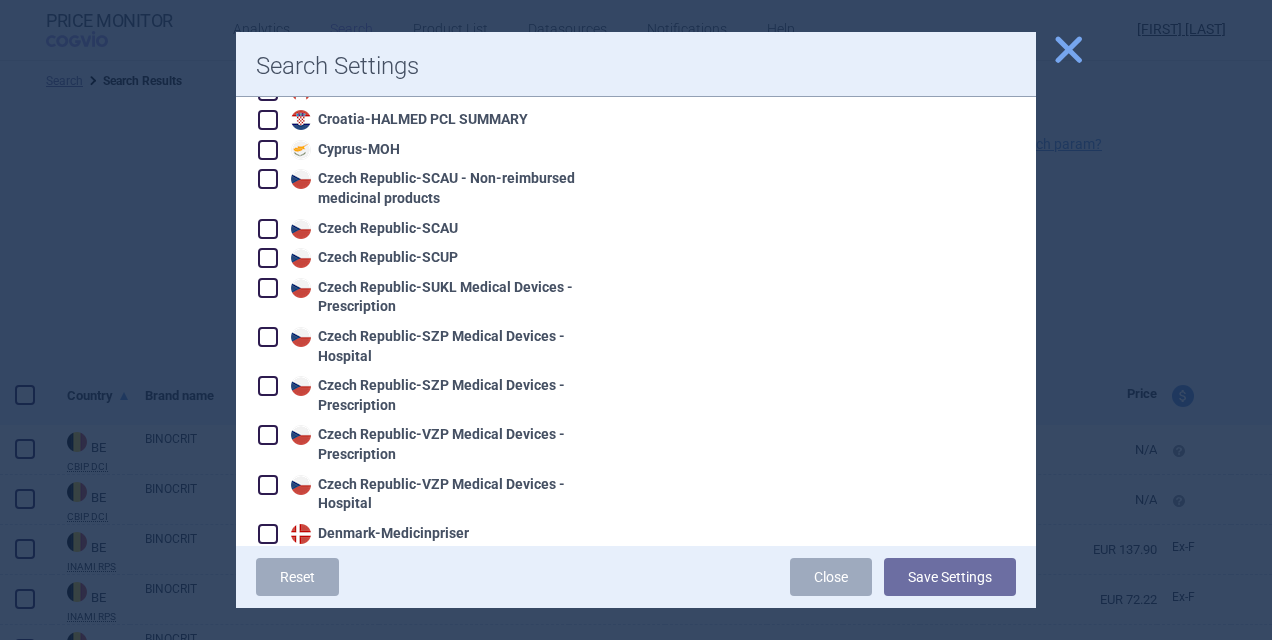 scroll, scrollTop: 657, scrollLeft: 0, axis: vertical 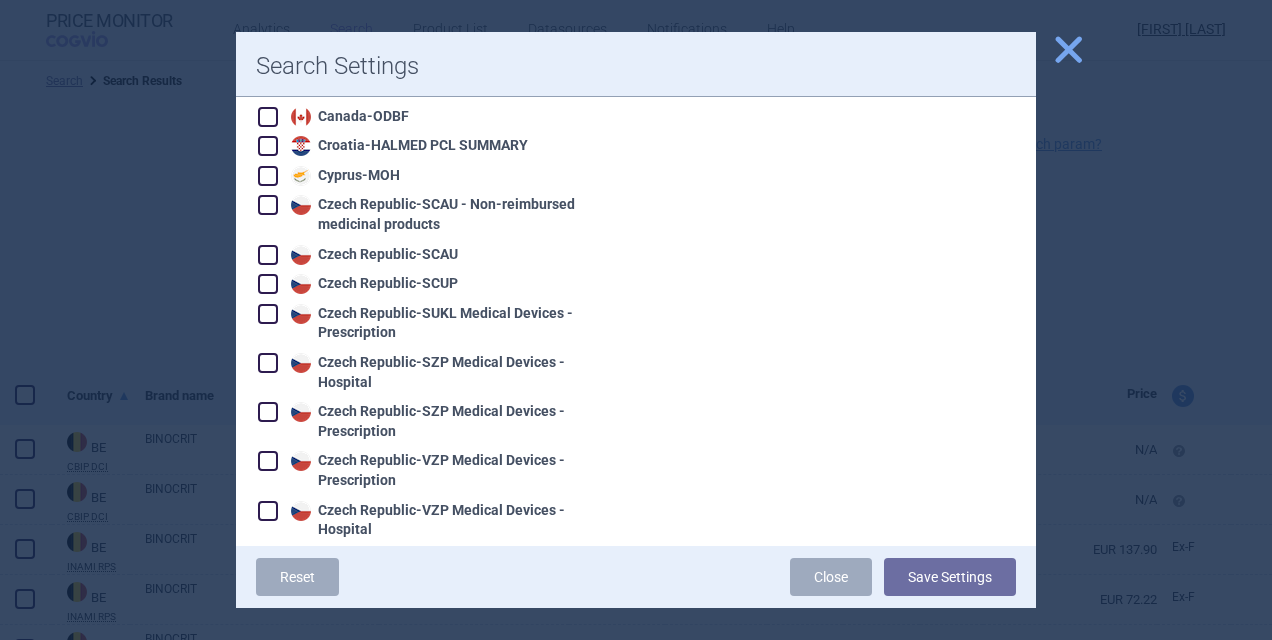 click at bounding box center (268, 146) 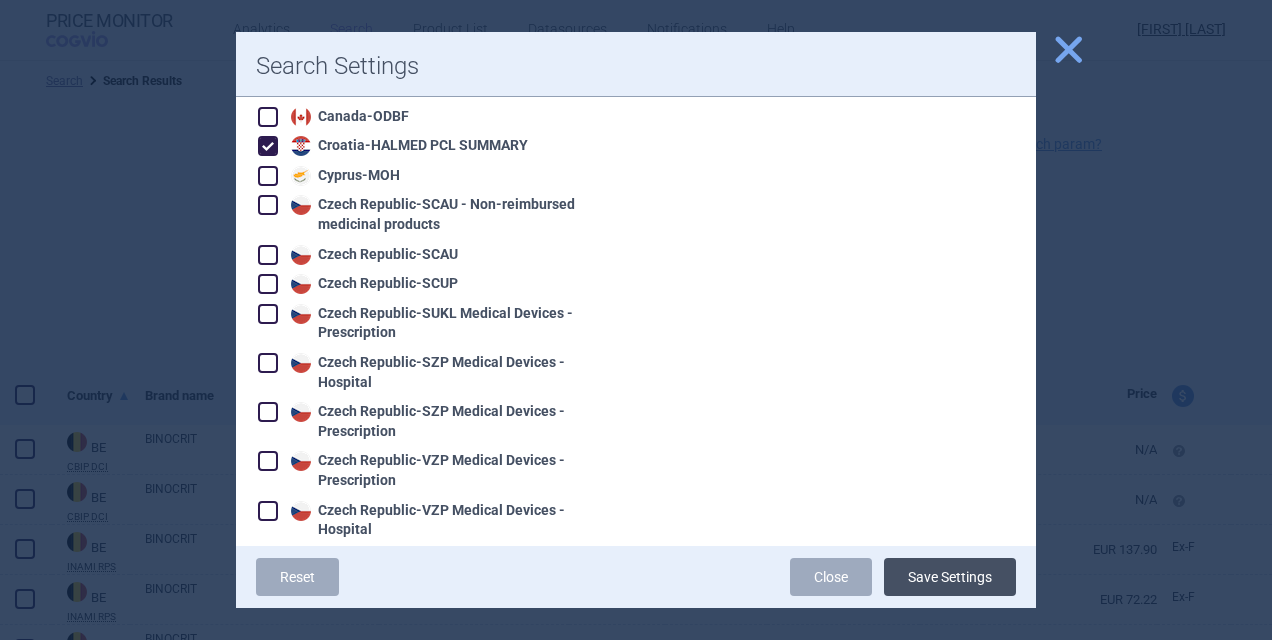 click on "Save Settings" at bounding box center [950, 577] 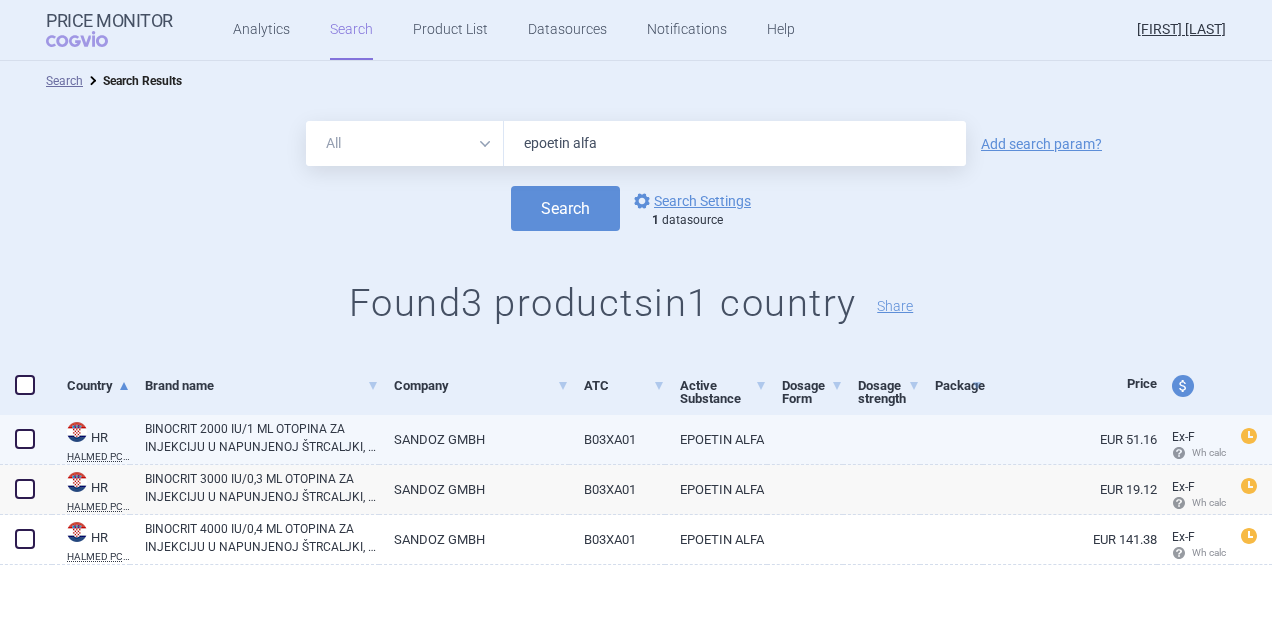 click on "B03XA01" at bounding box center [617, 439] 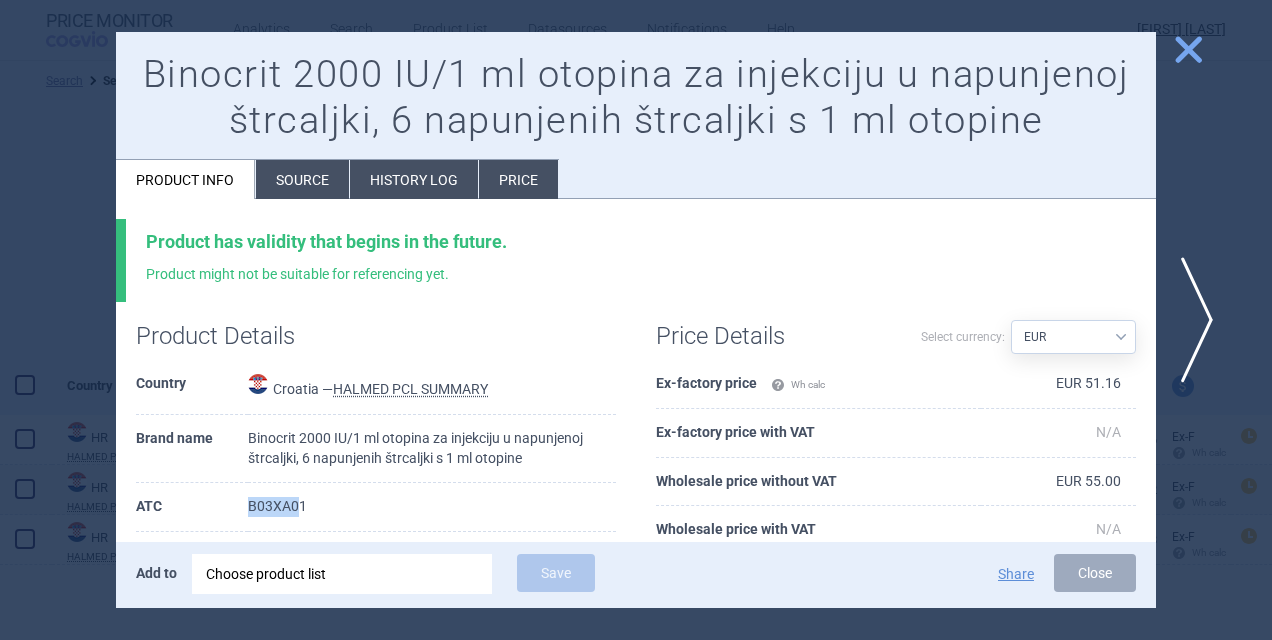drag, startPoint x: 295, startPoint y: 503, endPoint x: 241, endPoint y: 508, distance: 54.230988 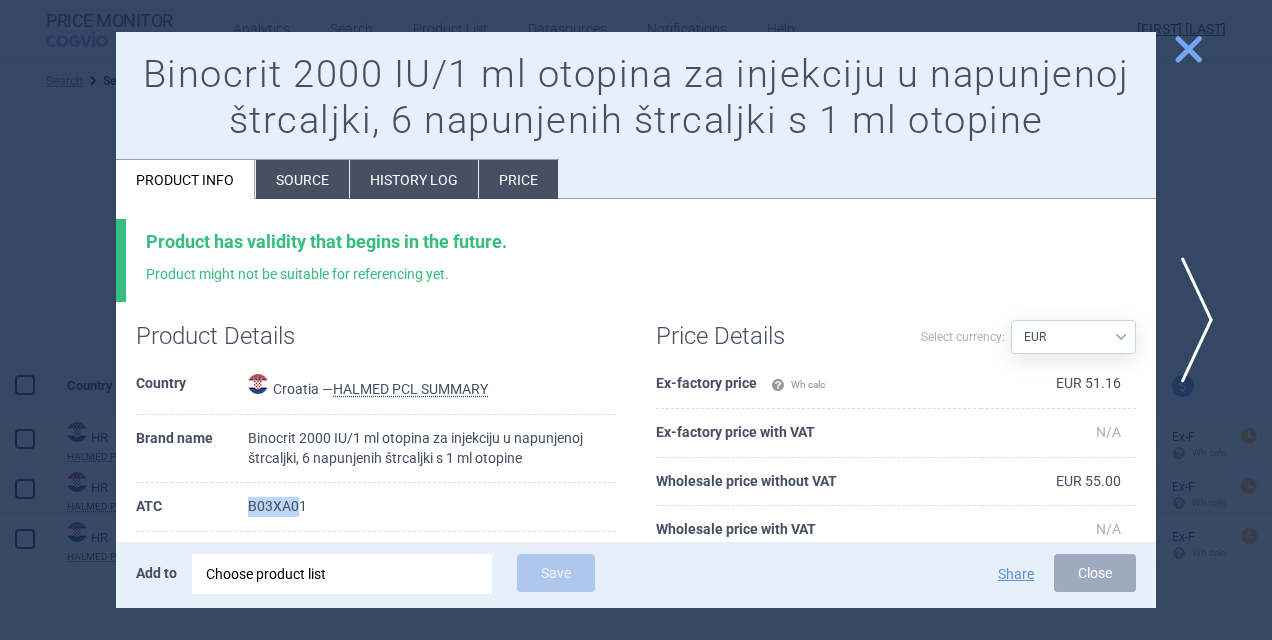 click on "close" at bounding box center (1188, 49) 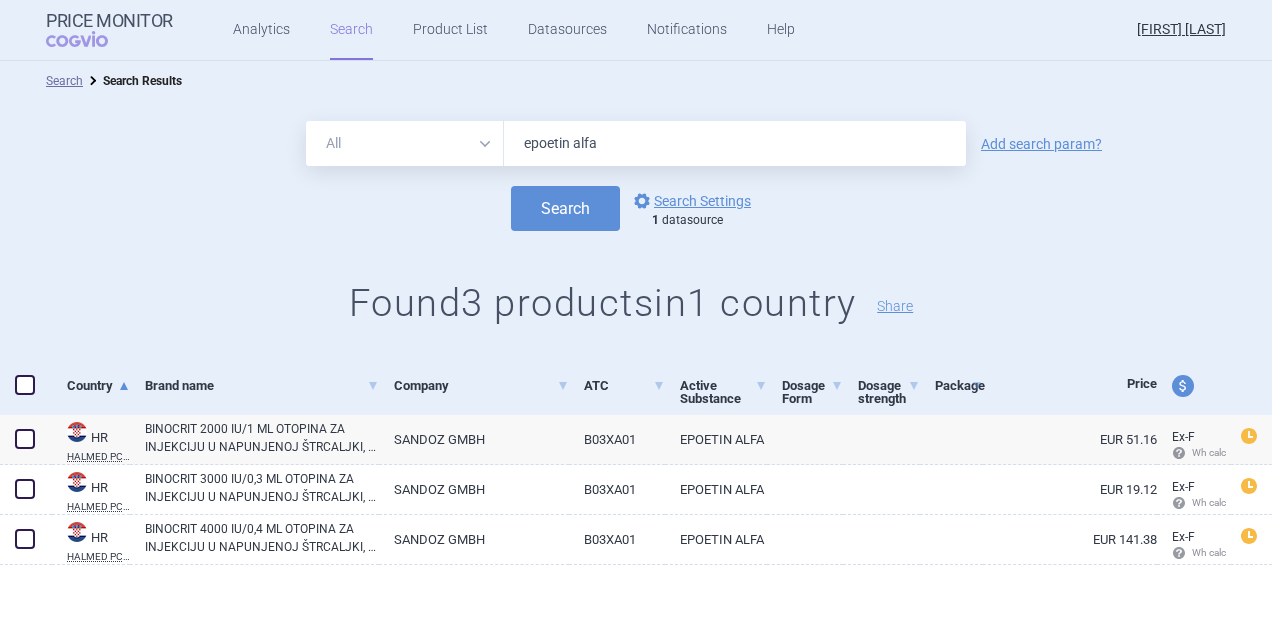 drag, startPoint x: 616, startPoint y: 141, endPoint x: 496, endPoint y: 143, distance: 120.01666 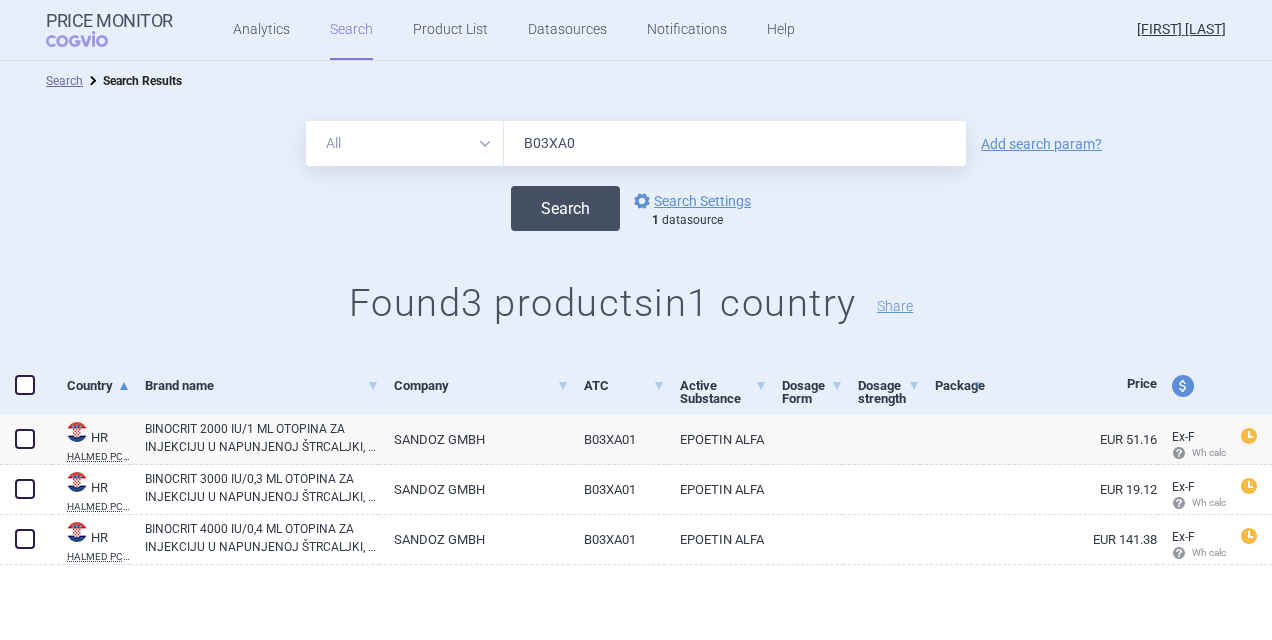 type on "B03XA0" 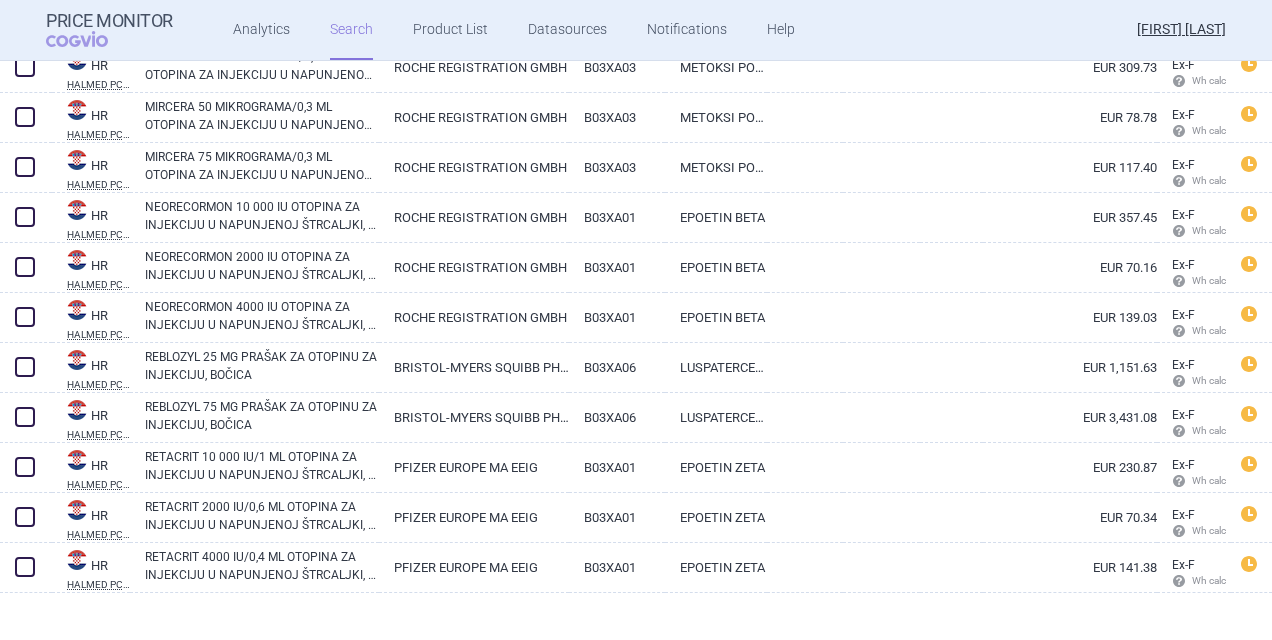 scroll, scrollTop: 1640, scrollLeft: 0, axis: vertical 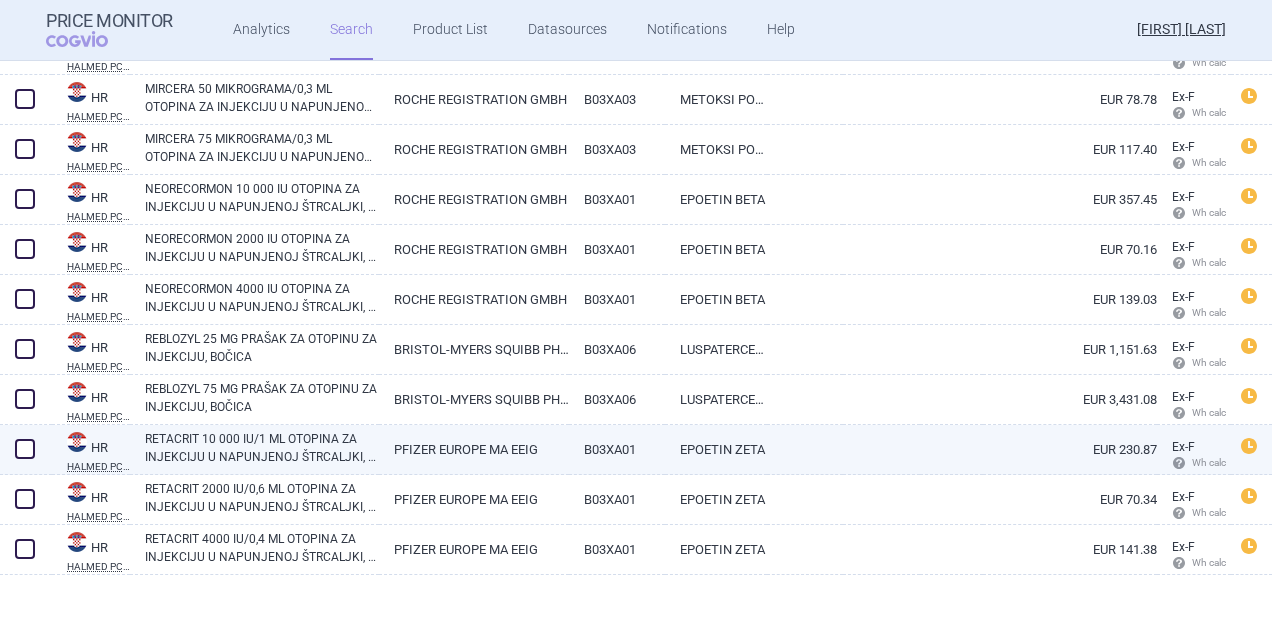click on "RETACRIT 10 000 IU/1 ML OTOPINA ZA INJEKCIJU U NAPUNJENOJ ŠTRCALJKI, 6 NAPUNJENIH ŠTRCALJKI S 1 ML OTOPINE" at bounding box center [262, 448] 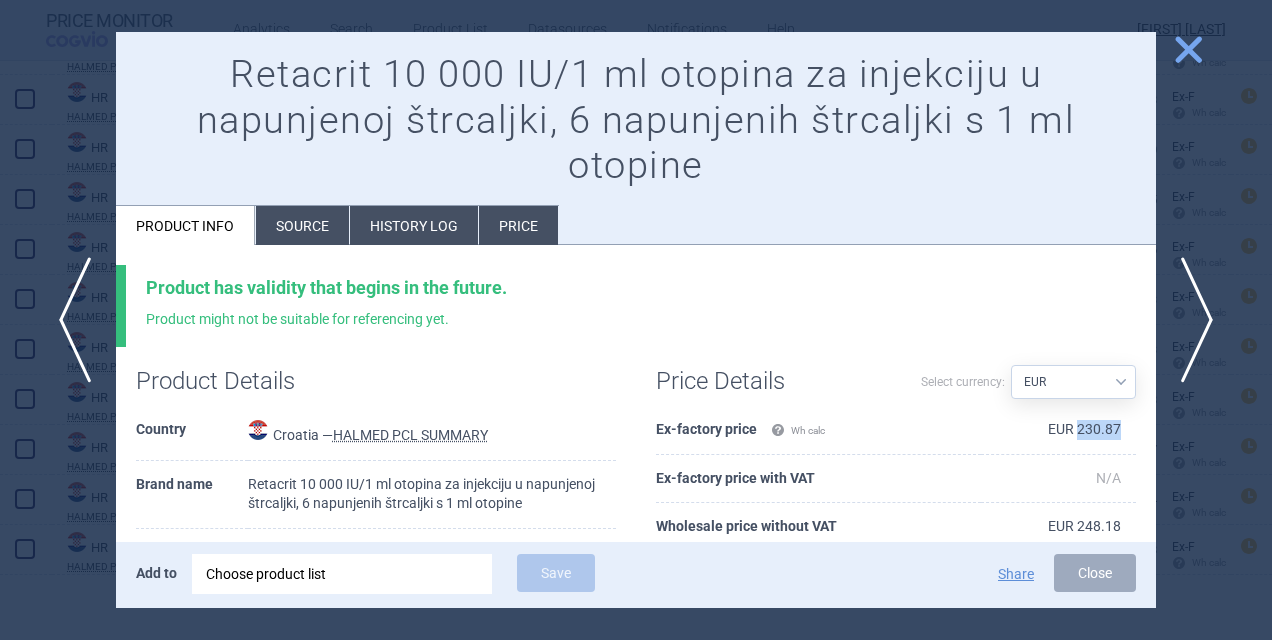 drag, startPoint x: 1065, startPoint y: 431, endPoint x: 1109, endPoint y: 432, distance: 44.011364 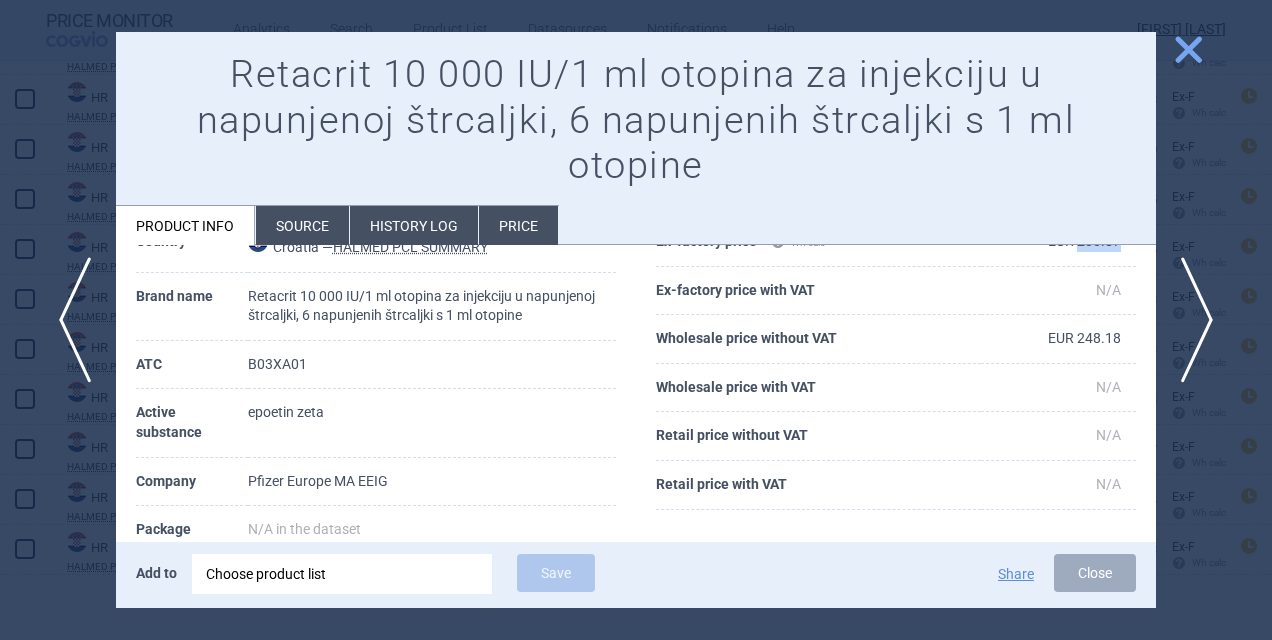 scroll, scrollTop: 192, scrollLeft: 0, axis: vertical 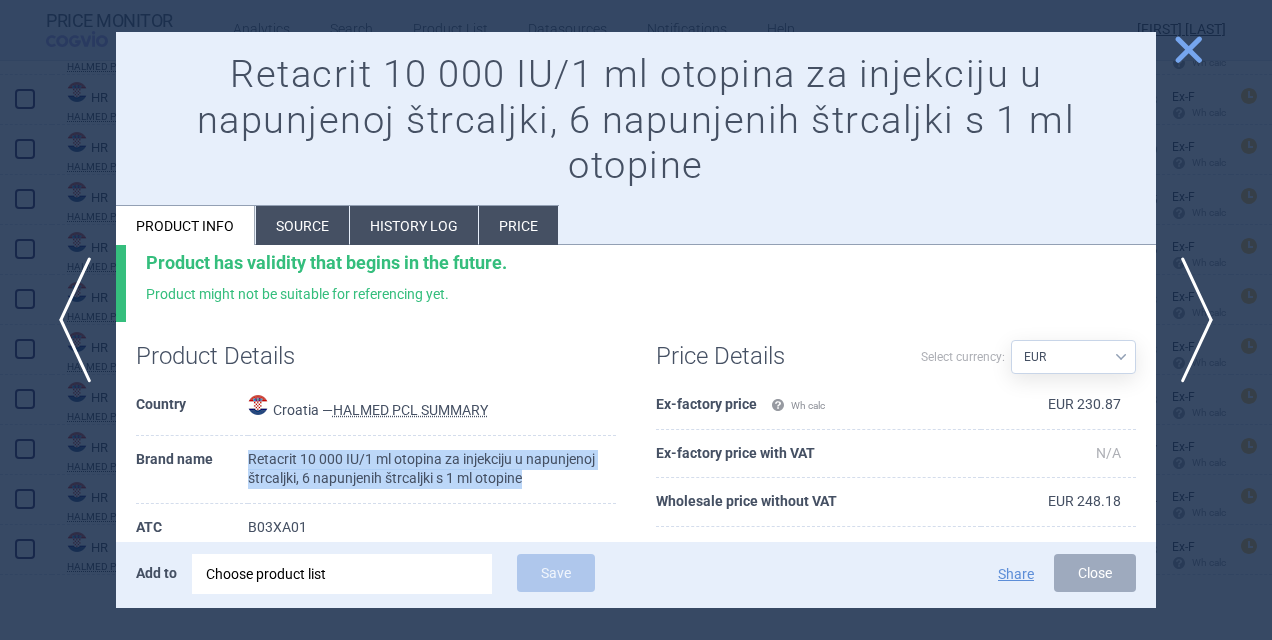 drag, startPoint x: 249, startPoint y: 453, endPoint x: 303, endPoint y: 498, distance: 70.292244 